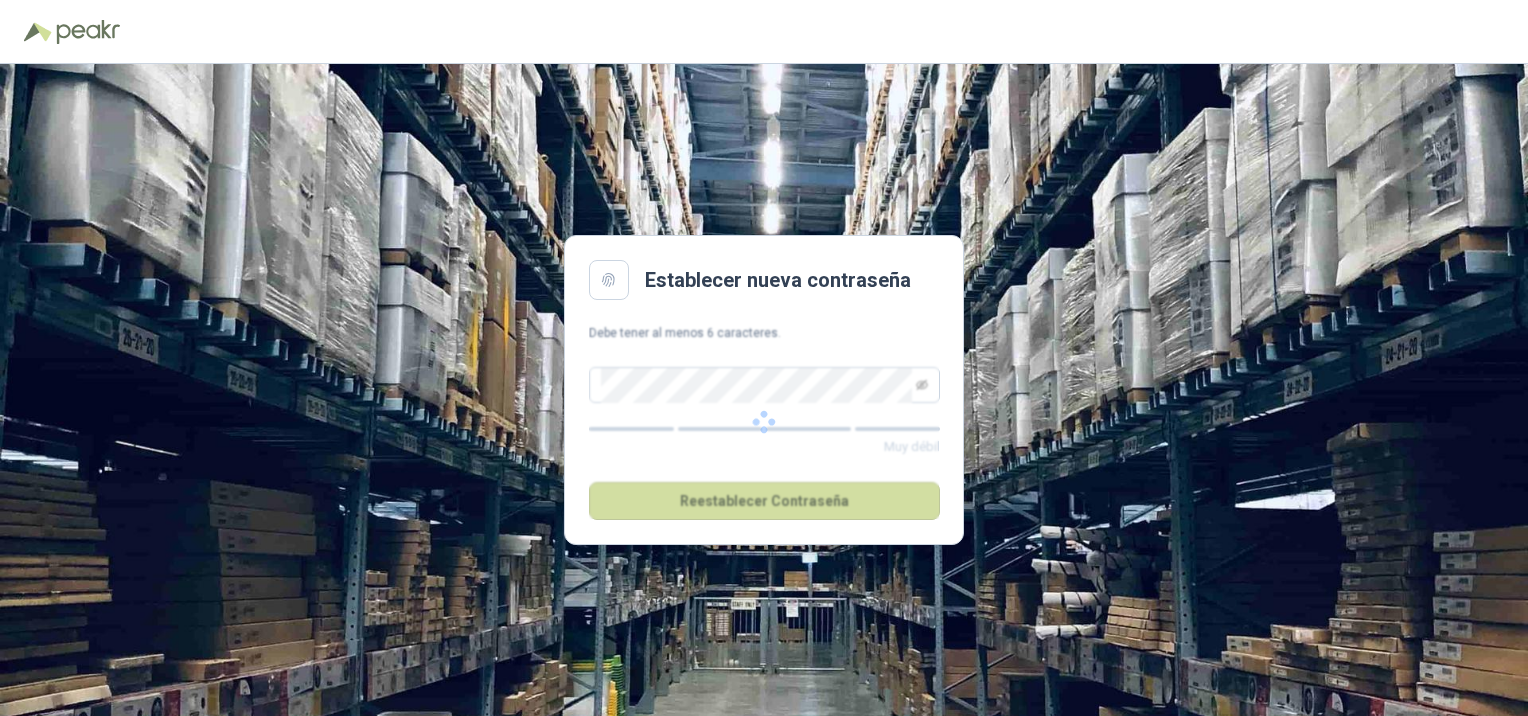scroll, scrollTop: 0, scrollLeft: 0, axis: both 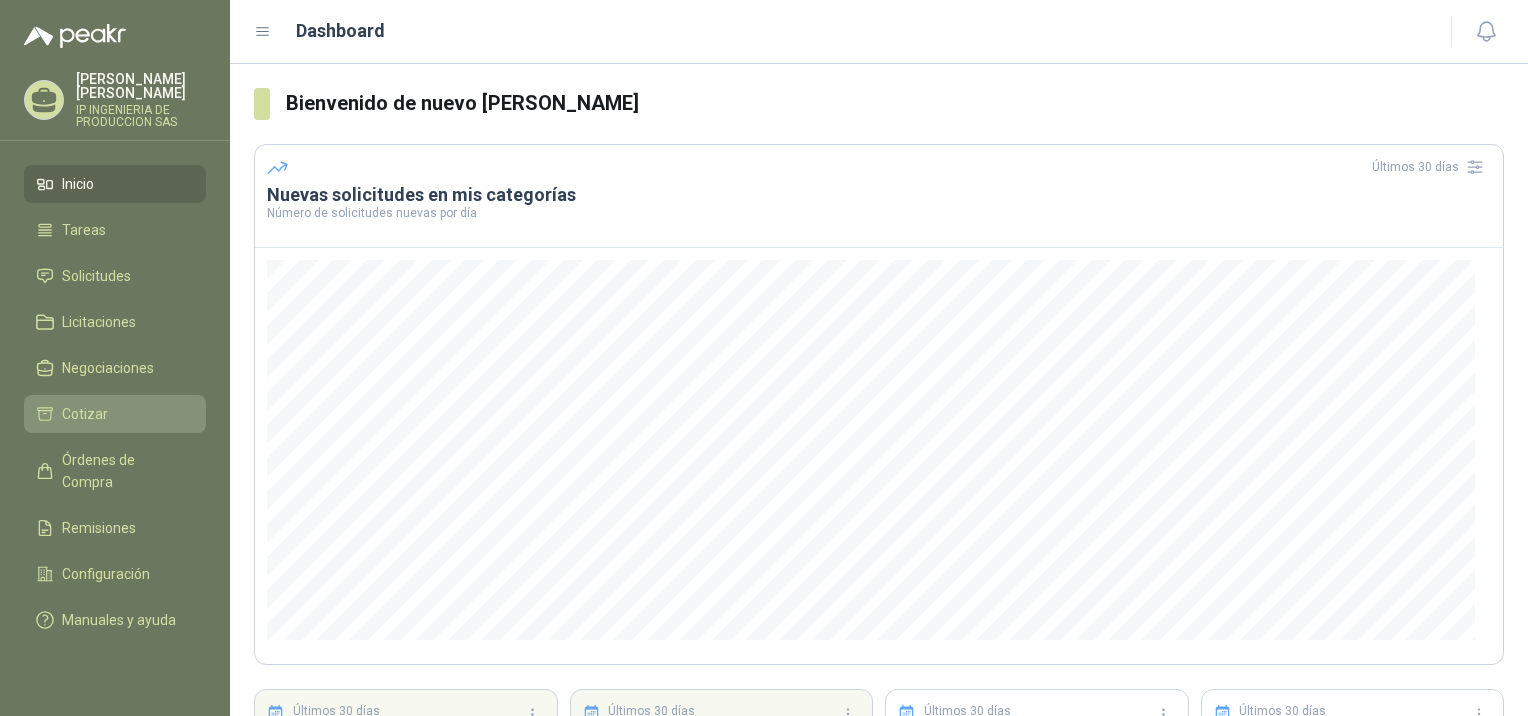 click on "Cotizar" at bounding box center (85, 414) 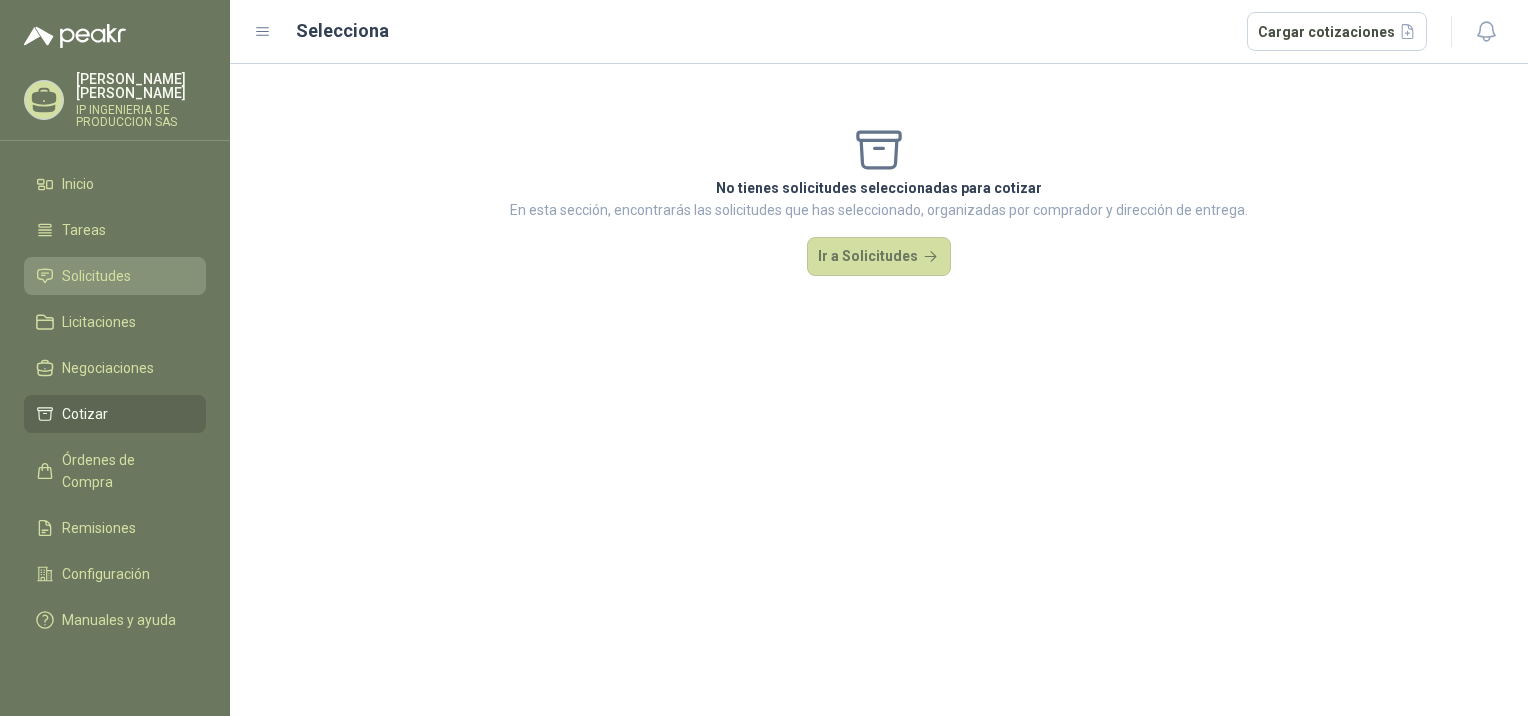 click on "Solicitudes" at bounding box center (96, 276) 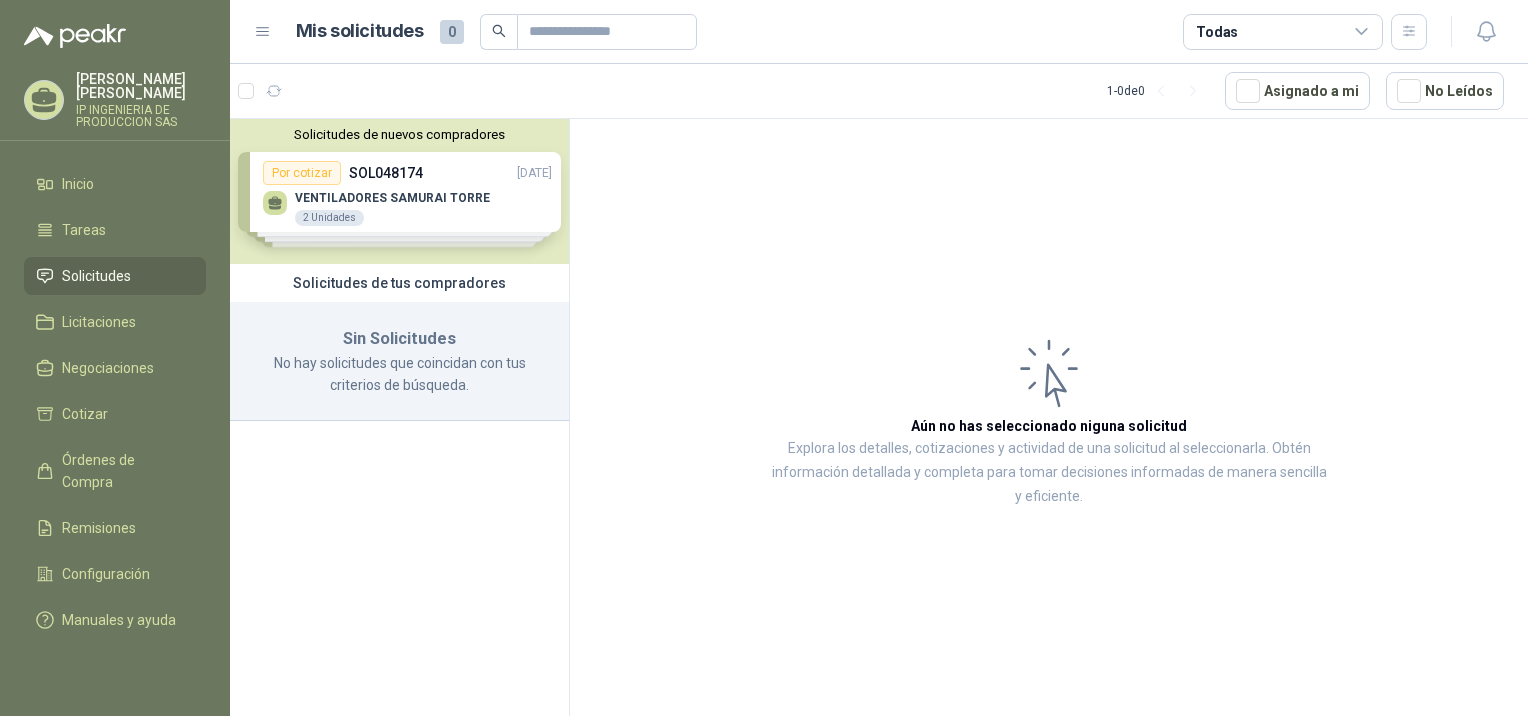 click on "Solicitudes de nuevos compradores Por cotizar SOL048174 [DATE]   VENTILADORES SAMURAI TORRE 2   Unidades Por cotizar SOL048156 [DATE]   ACT-MOTOR TRIF 1LE0143-1CC06 4HP 1   Unidades Por cotizar SOL048157 [DATE]   ACT- MOTOR 3.6HP/1150RPM/220V TRIFASICO 1   Unidades Por cotizar SOL048153 [DATE]   LAMINA HIERRO 3/4" 4 X 8                 1   UND  ¿Quieres recibir  cientos de solicitudes de compra  como estas todos los días? Agenda una reunión" at bounding box center (399, 191) 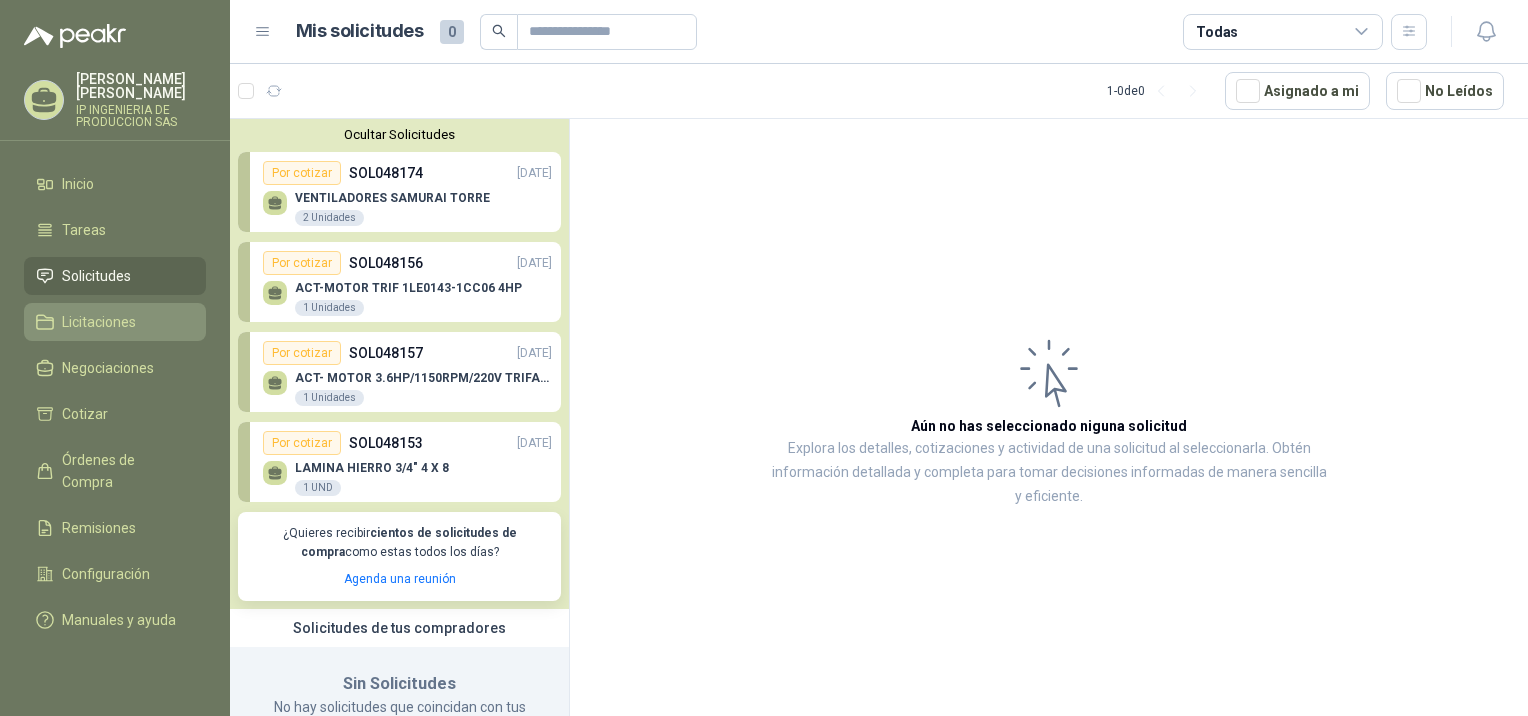 click on "Licitaciones" at bounding box center (99, 322) 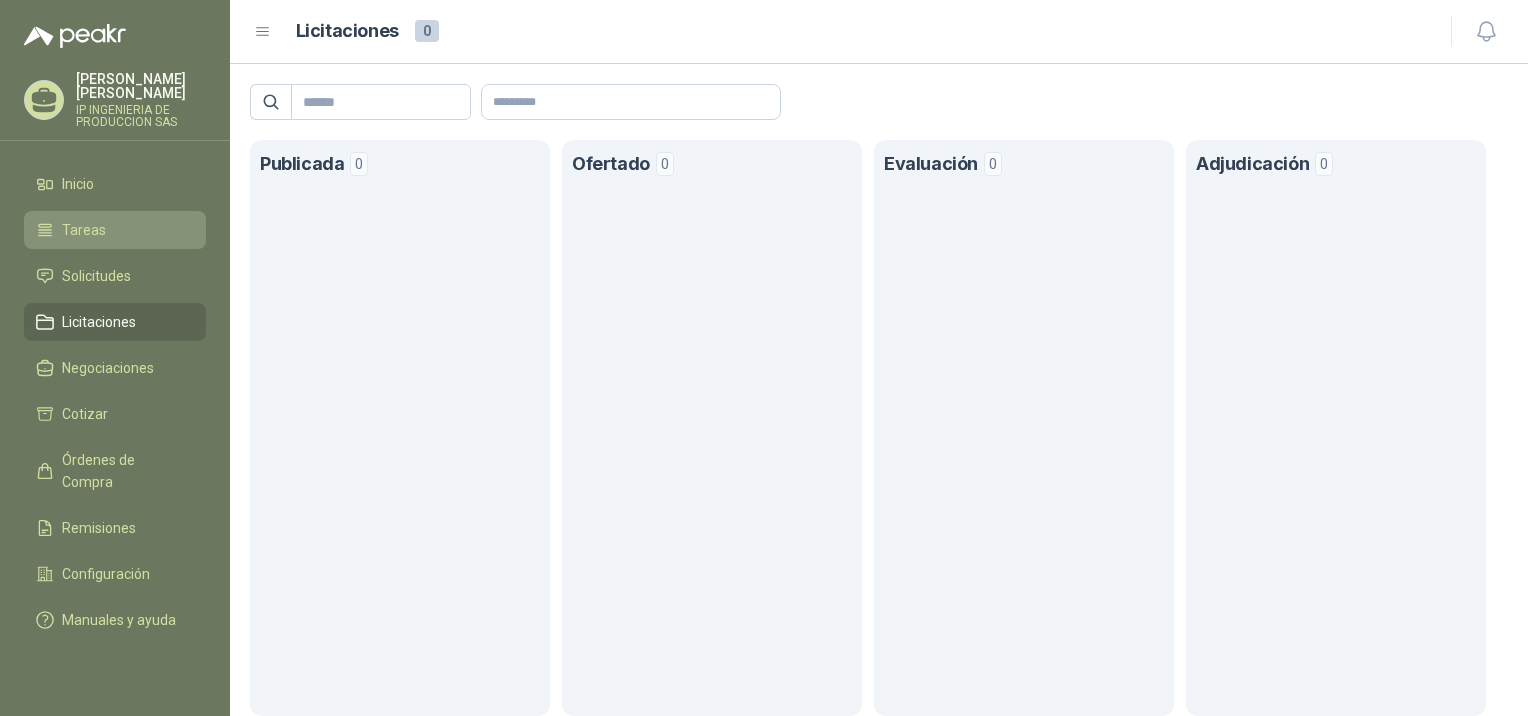 click on "Tareas" at bounding box center [115, 230] 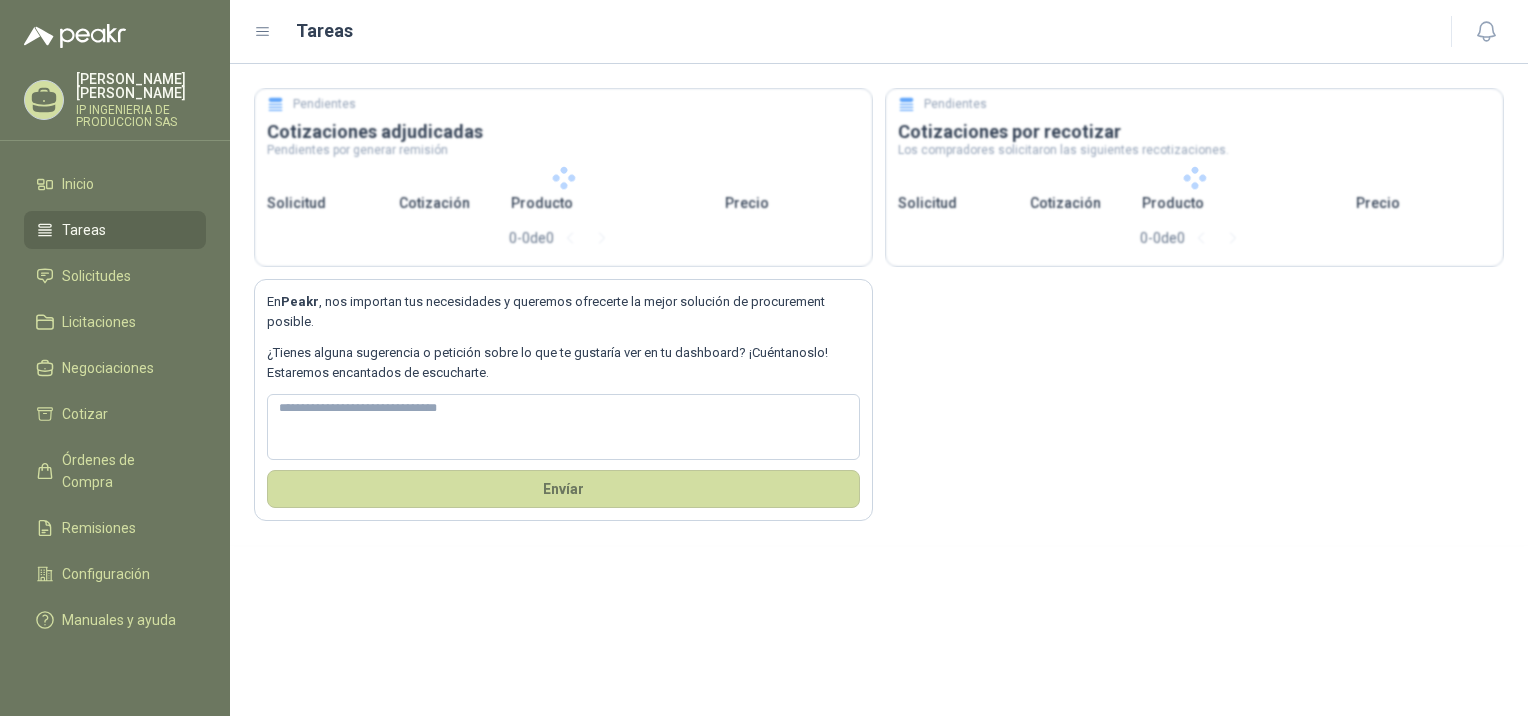 type 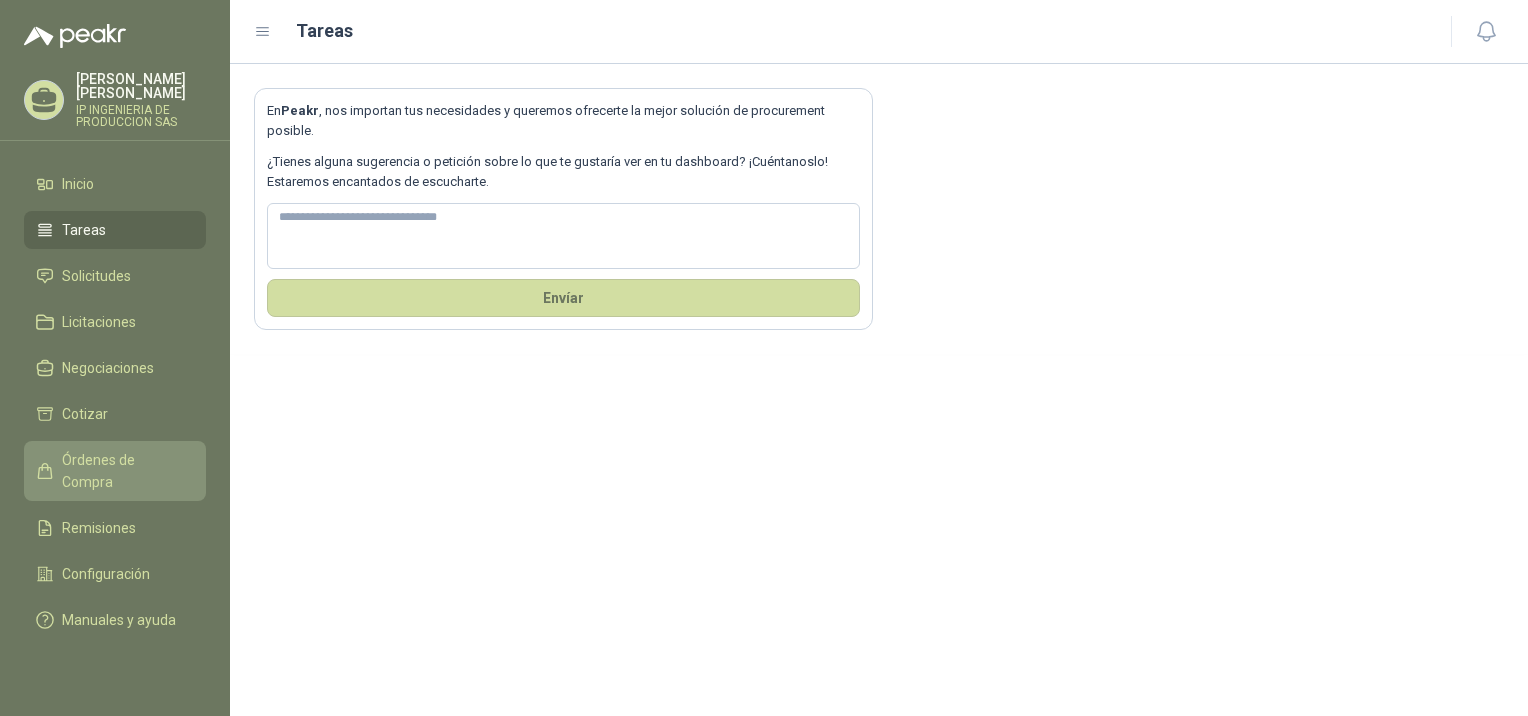 click on "Órdenes de Compra" at bounding box center (124, 471) 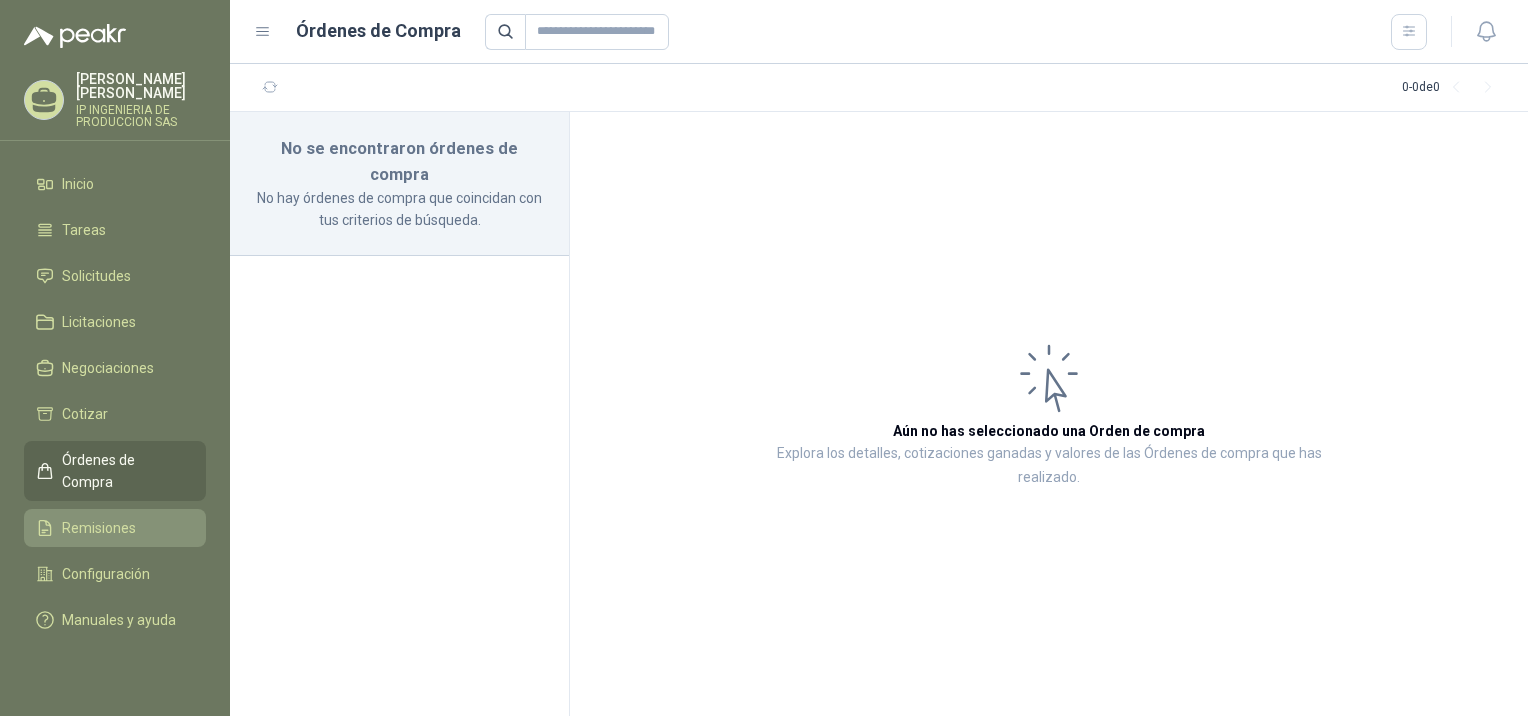 click on "Remisiones" at bounding box center [99, 528] 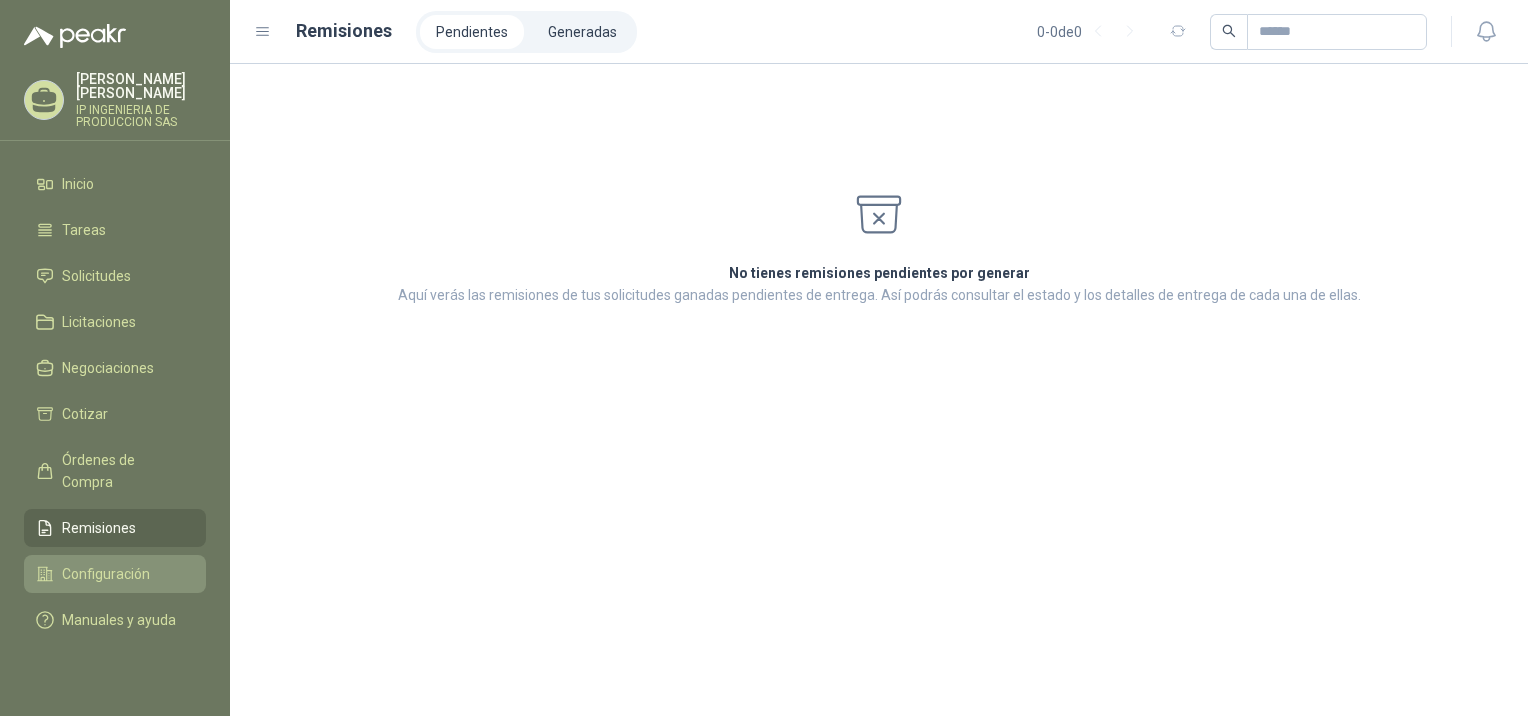 click on "Configuración" at bounding box center (106, 574) 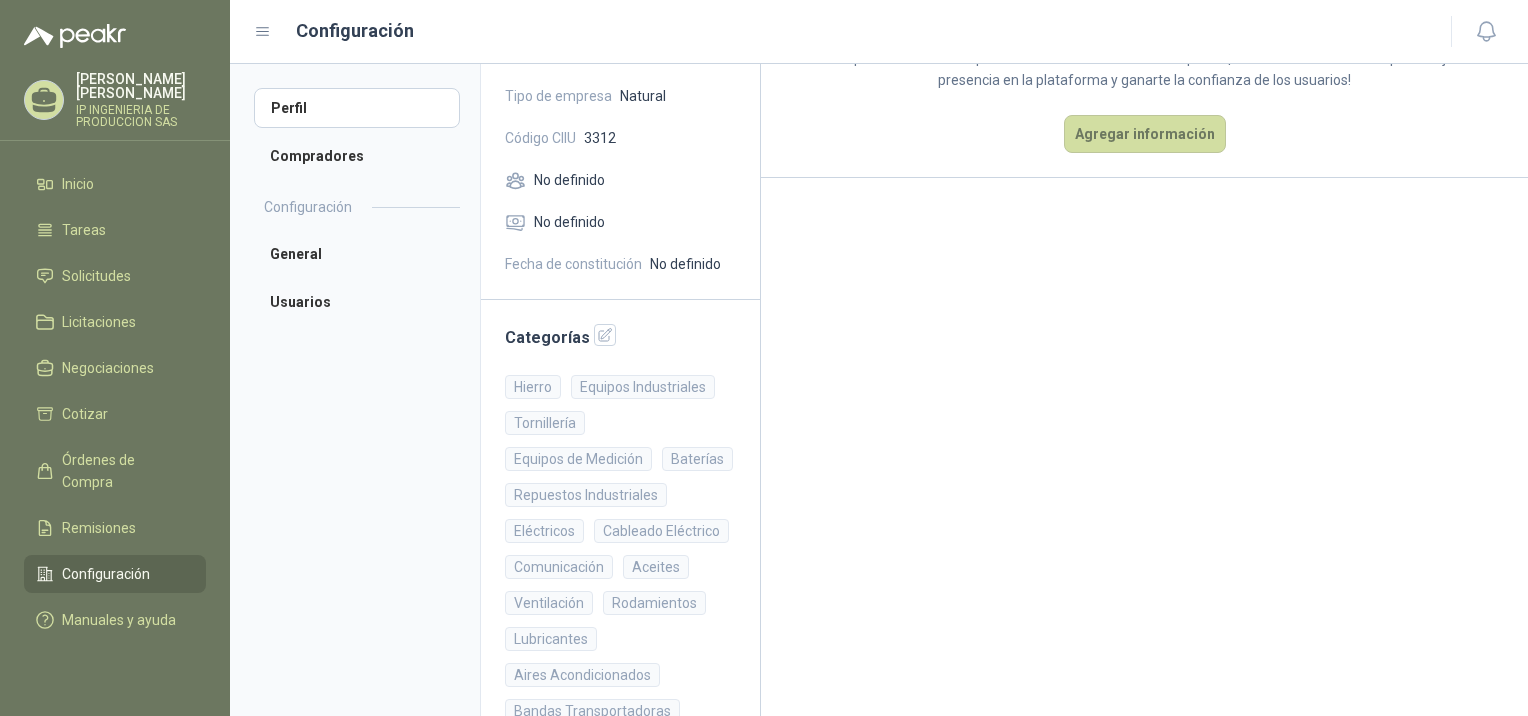 scroll, scrollTop: 262, scrollLeft: 0, axis: vertical 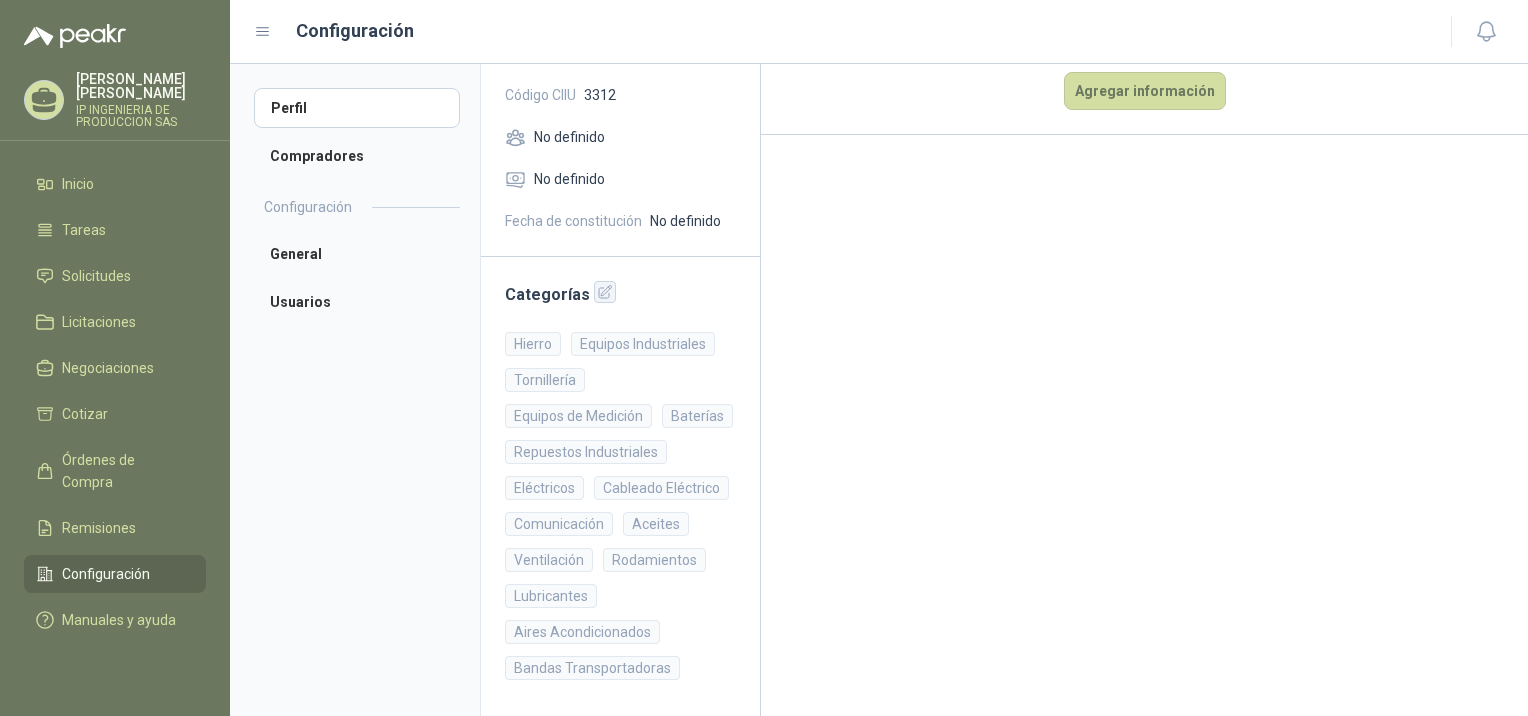 click 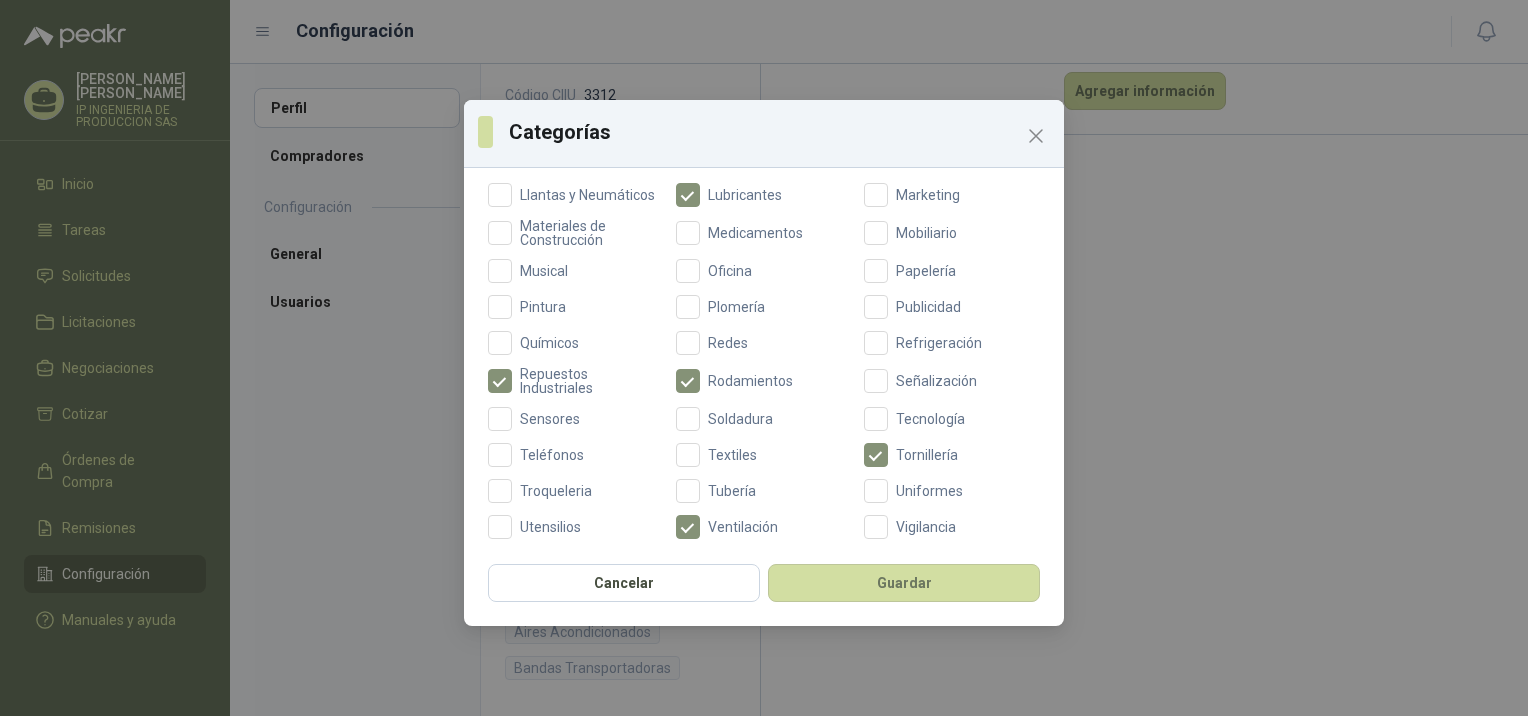 scroll, scrollTop: 719, scrollLeft: 0, axis: vertical 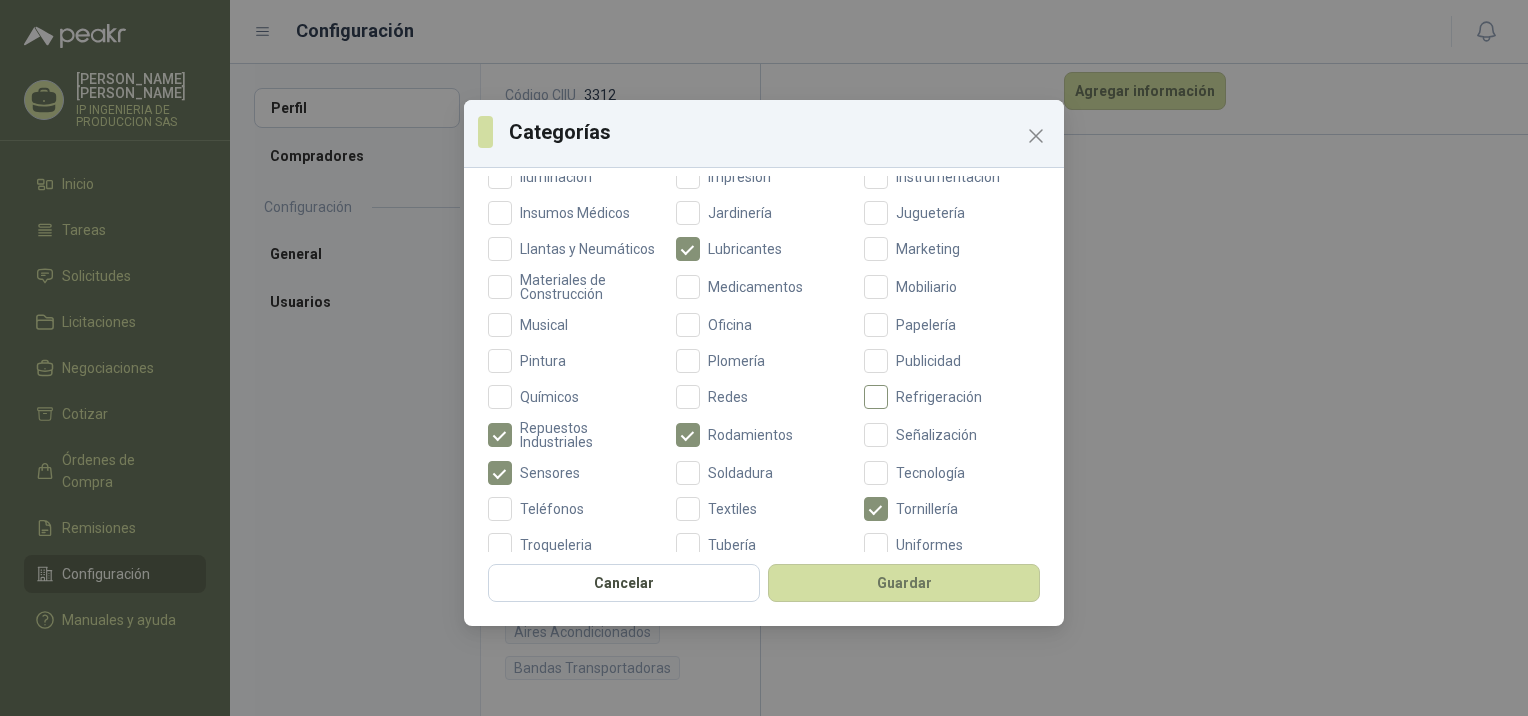 click on "Refrigeración" at bounding box center (939, 397) 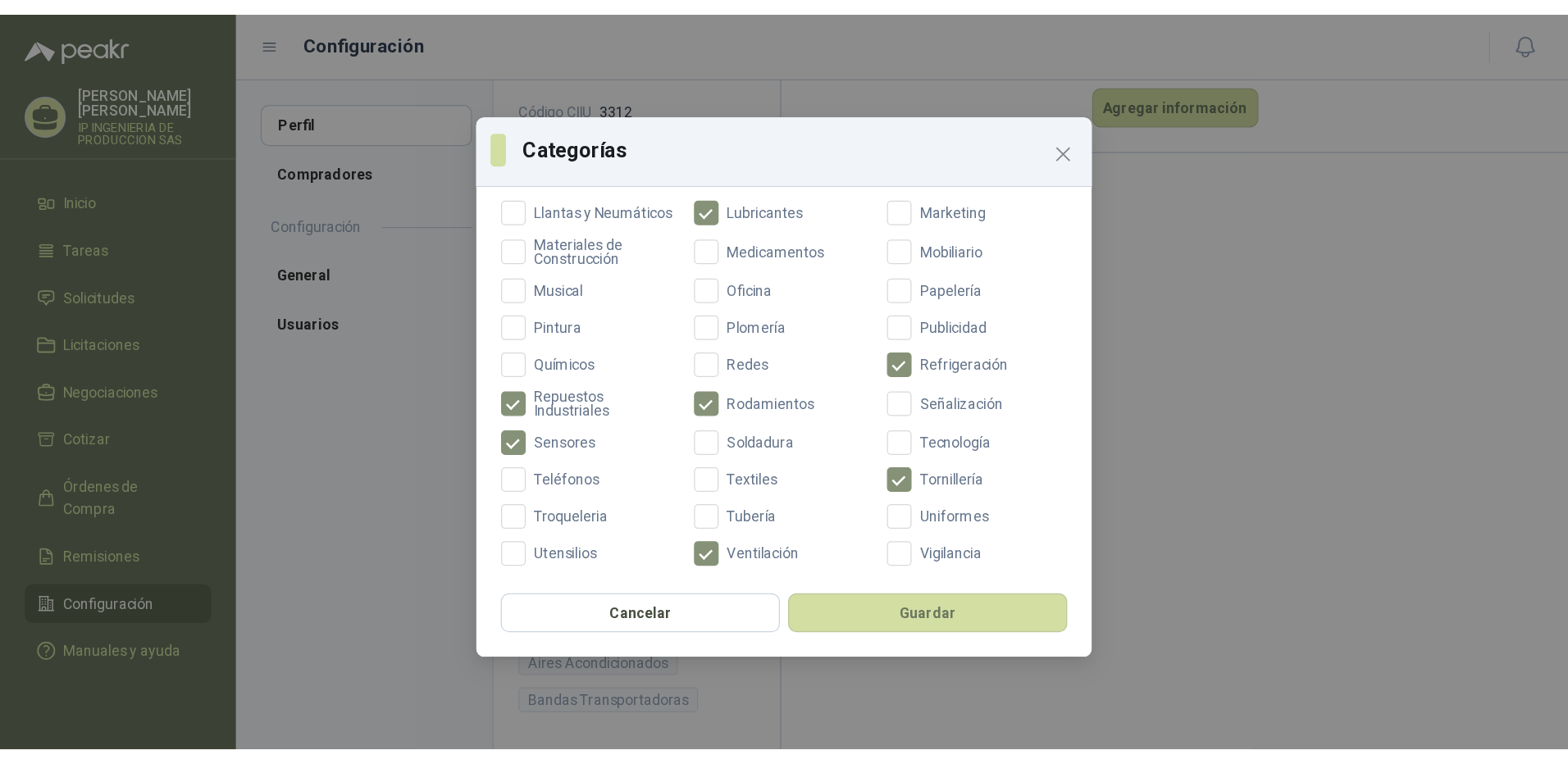 scroll, scrollTop: 589, scrollLeft: 0, axis: vertical 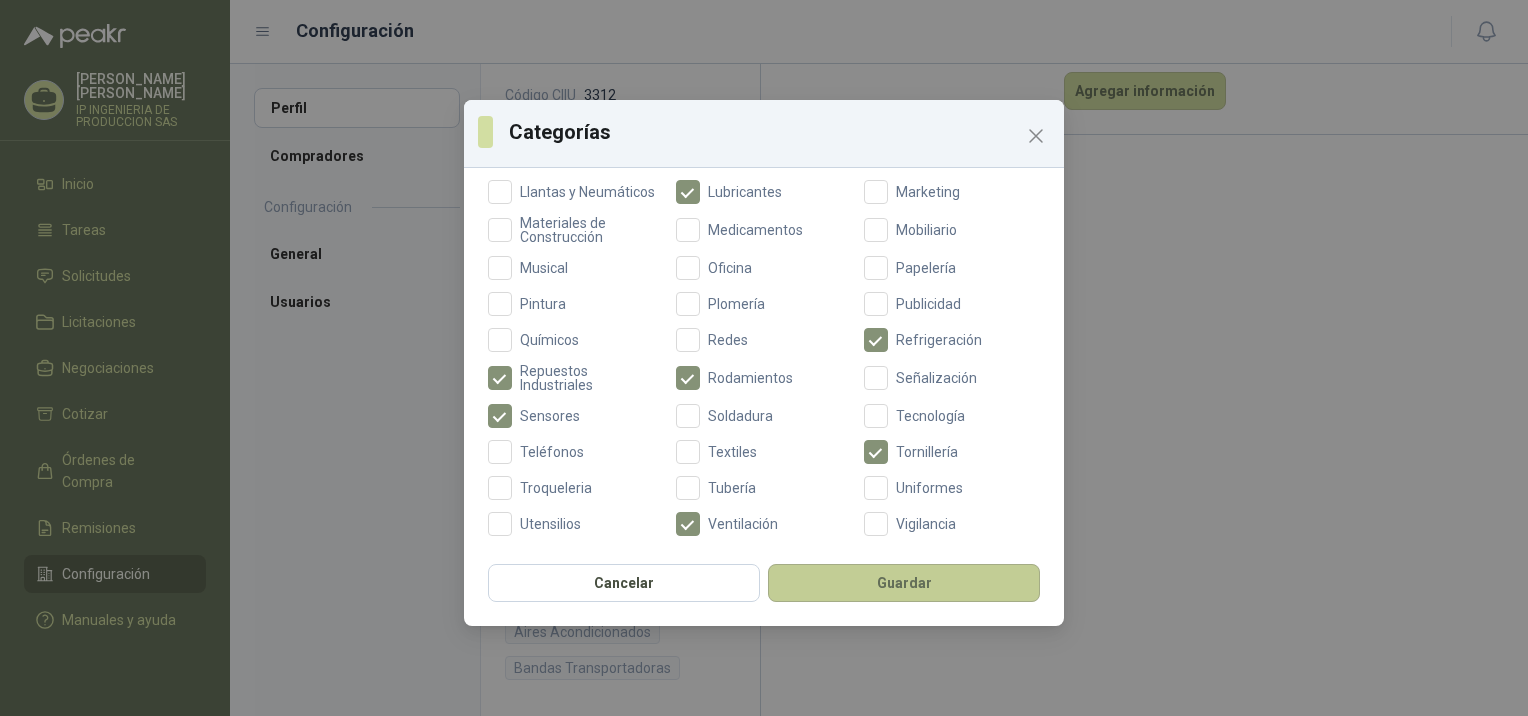 click on "Guardar" at bounding box center (904, 583) 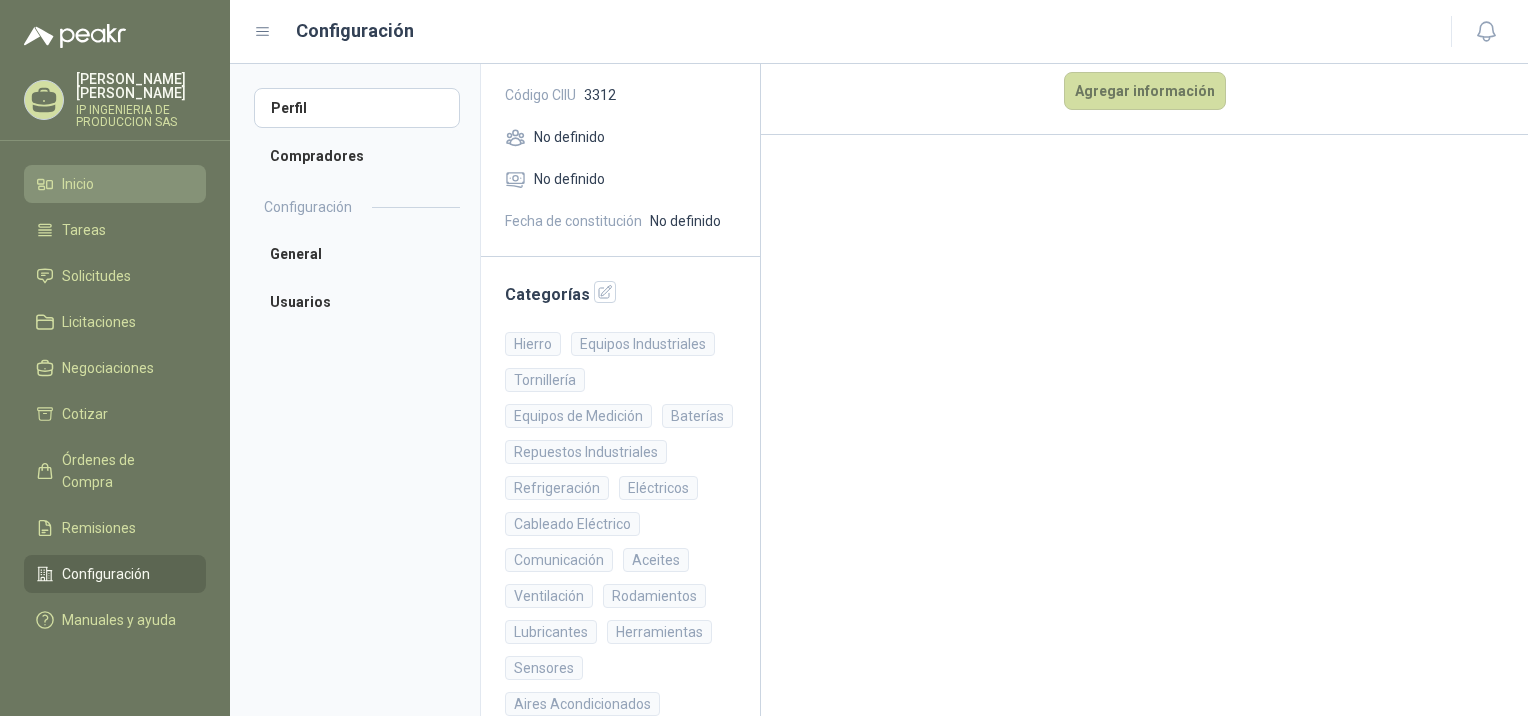 click on "Inicio" at bounding box center (78, 184) 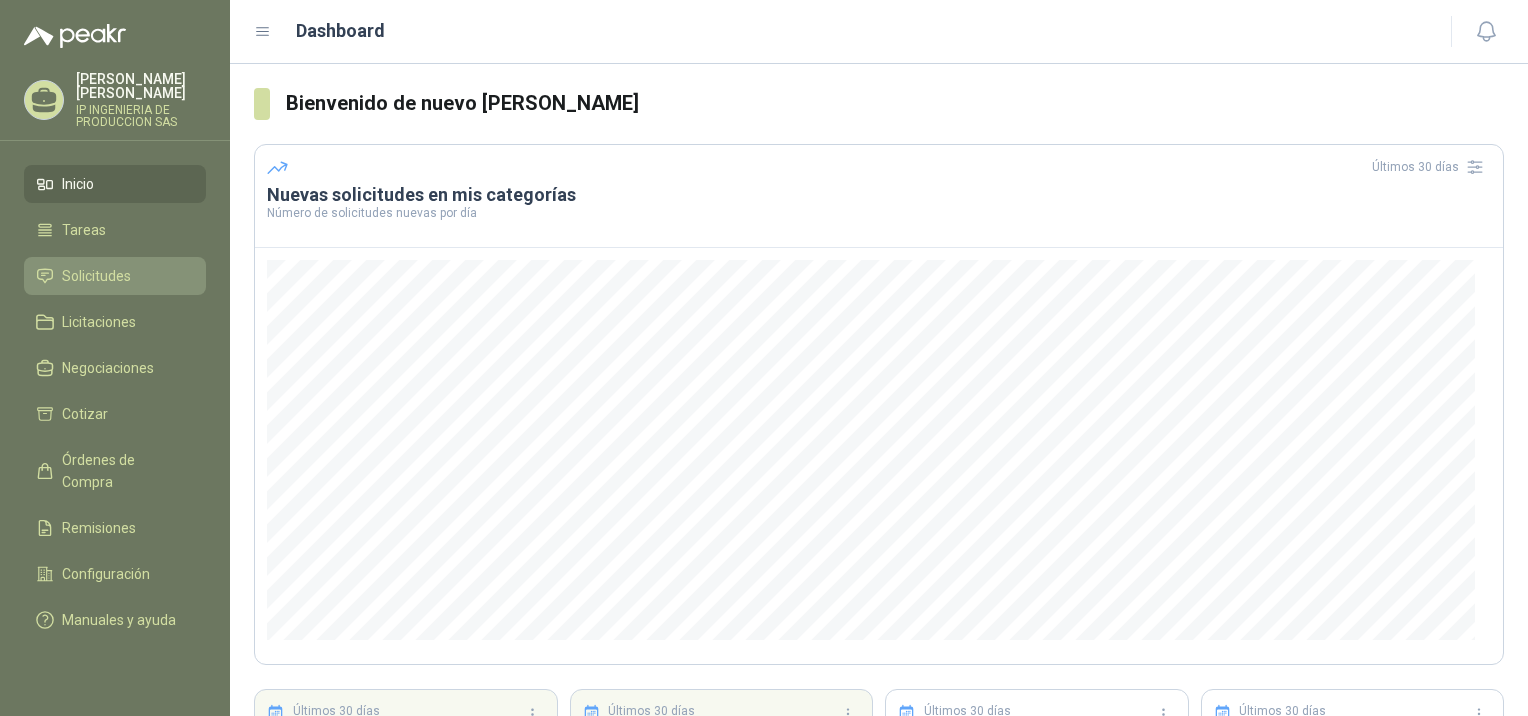 click on "Solicitudes" at bounding box center [96, 276] 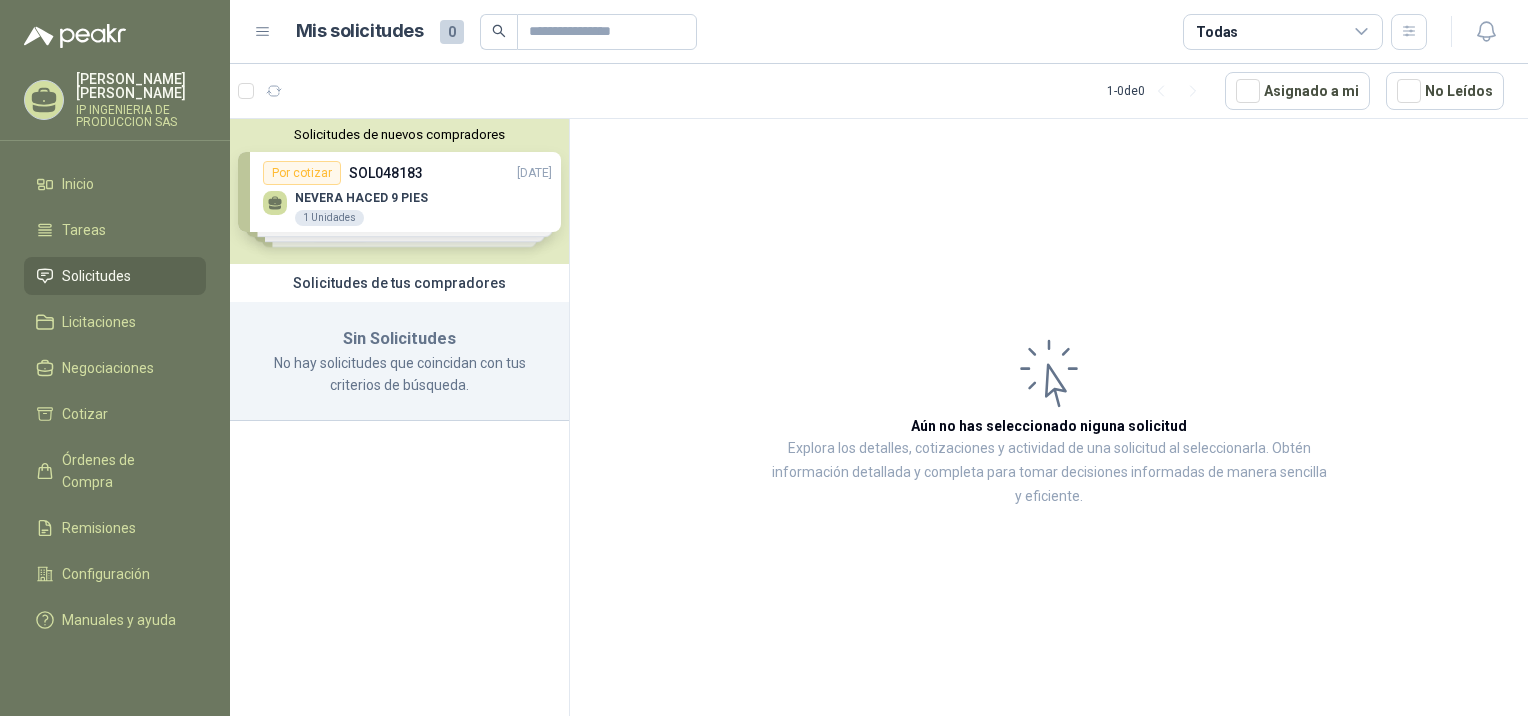 click on "Solicitudes de nuevos compradores Por cotizar SOL048183 [DATE]   NEVERA HACED 9 PIES 1   Unidades Por cotizar SOL048174 [DATE]   VENTILADORES SAMURAI TORRE 2   Unidades Por cotizar SOL048156 [DATE]   ACT-MOTOR TRIF 1LE0143-1CC06 4HP 1   Unidades Por cotizar SOL048157 [DATE]   ACT- MOTOR 3.6HP/1150RPM/220V TRIFASICO 1   Unidades ¿Quieres recibir  cientos de solicitudes de compra  como estas todos los días? Agenda una reunión" at bounding box center (399, 191) 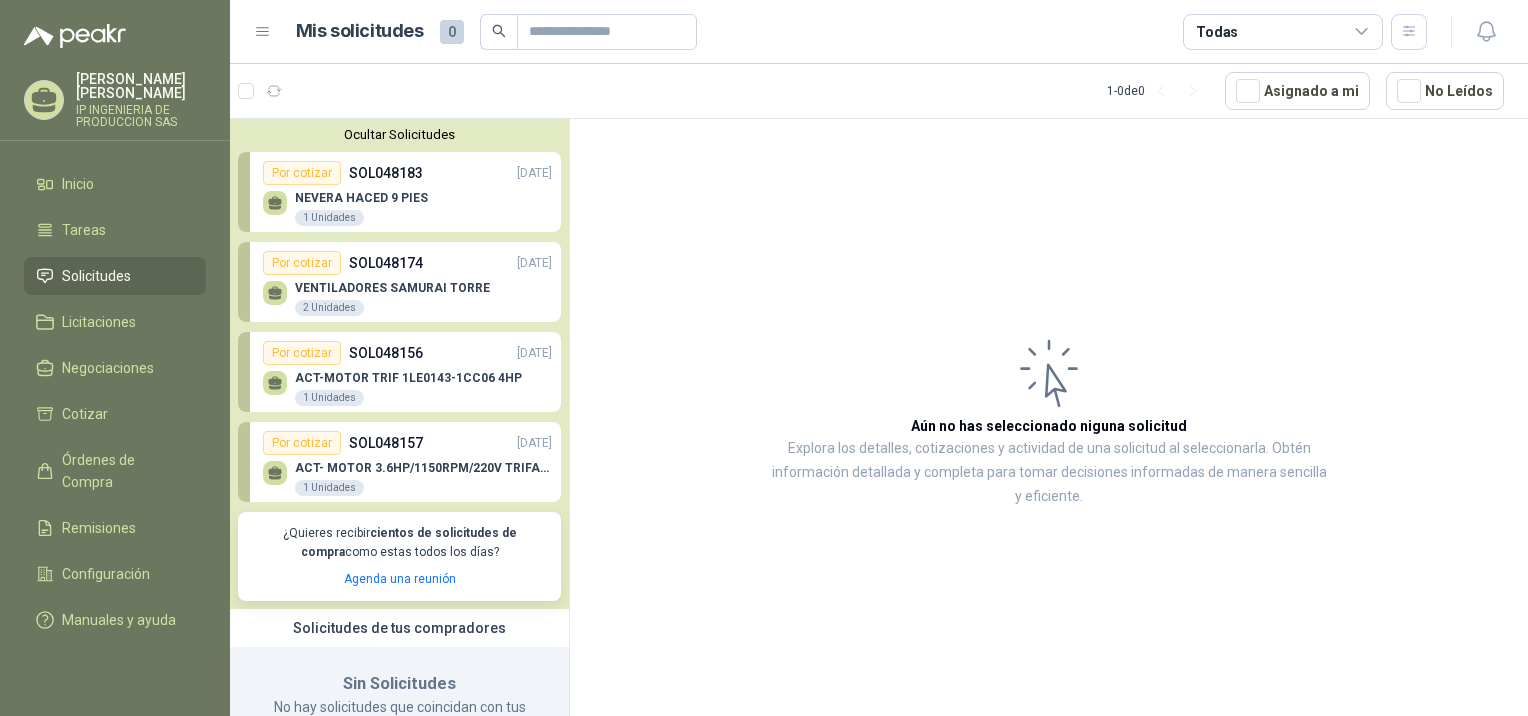 drag, startPoint x: 316, startPoint y: 241, endPoint x: 745, endPoint y: 257, distance: 429.29828 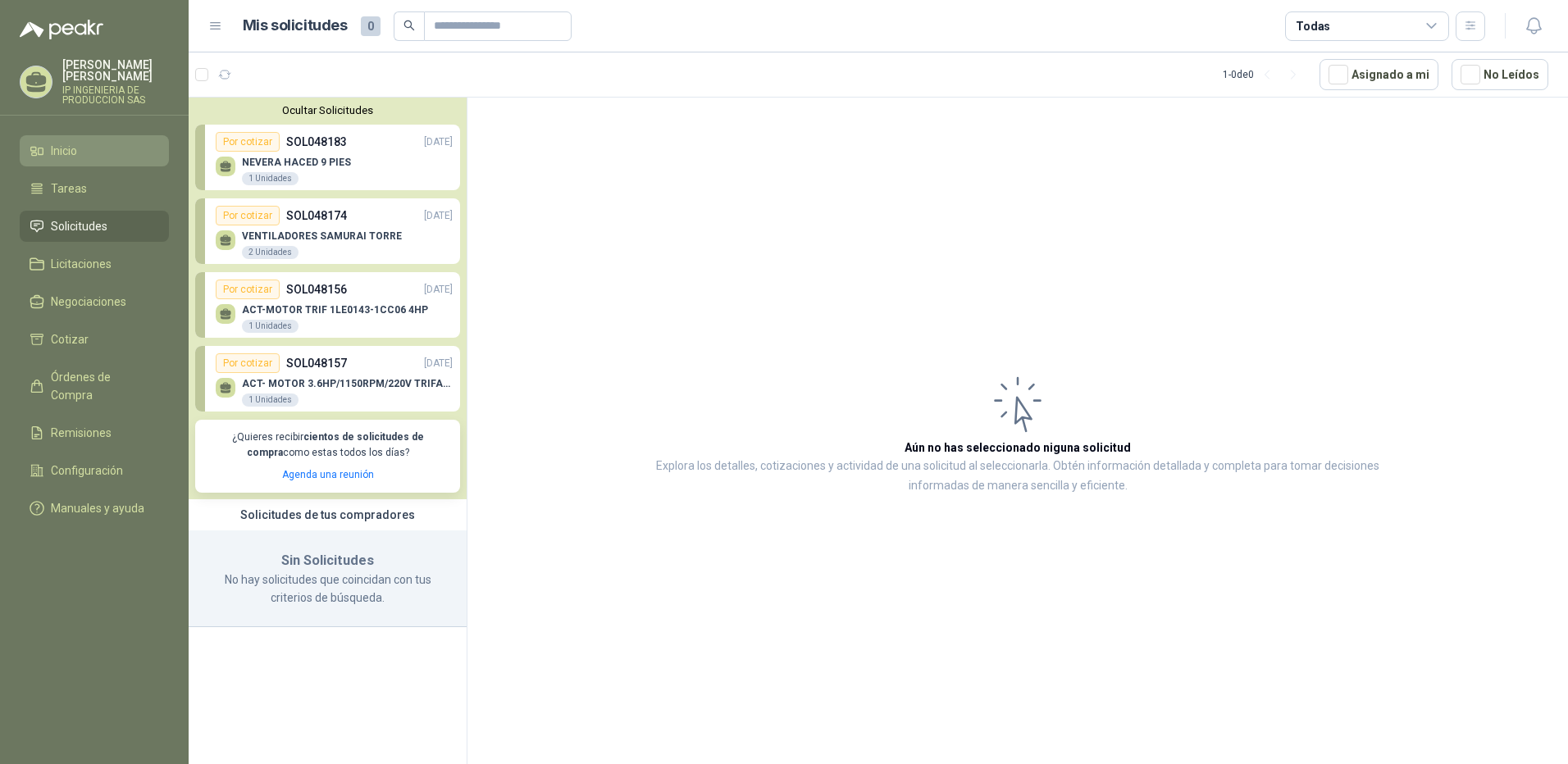click on "Inicio" at bounding box center (94, 151) 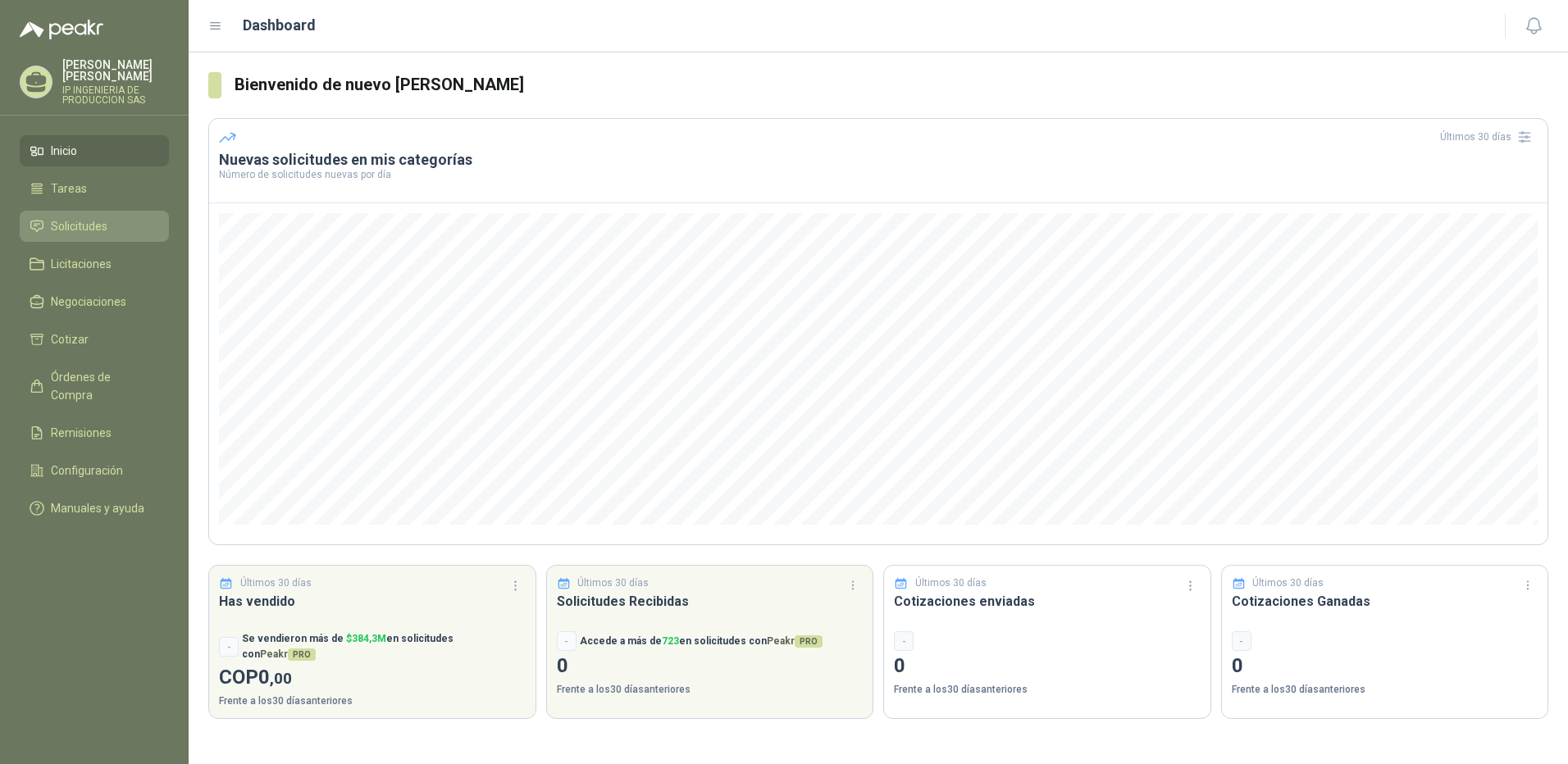 click on "Solicitudes" at bounding box center [79, 226] 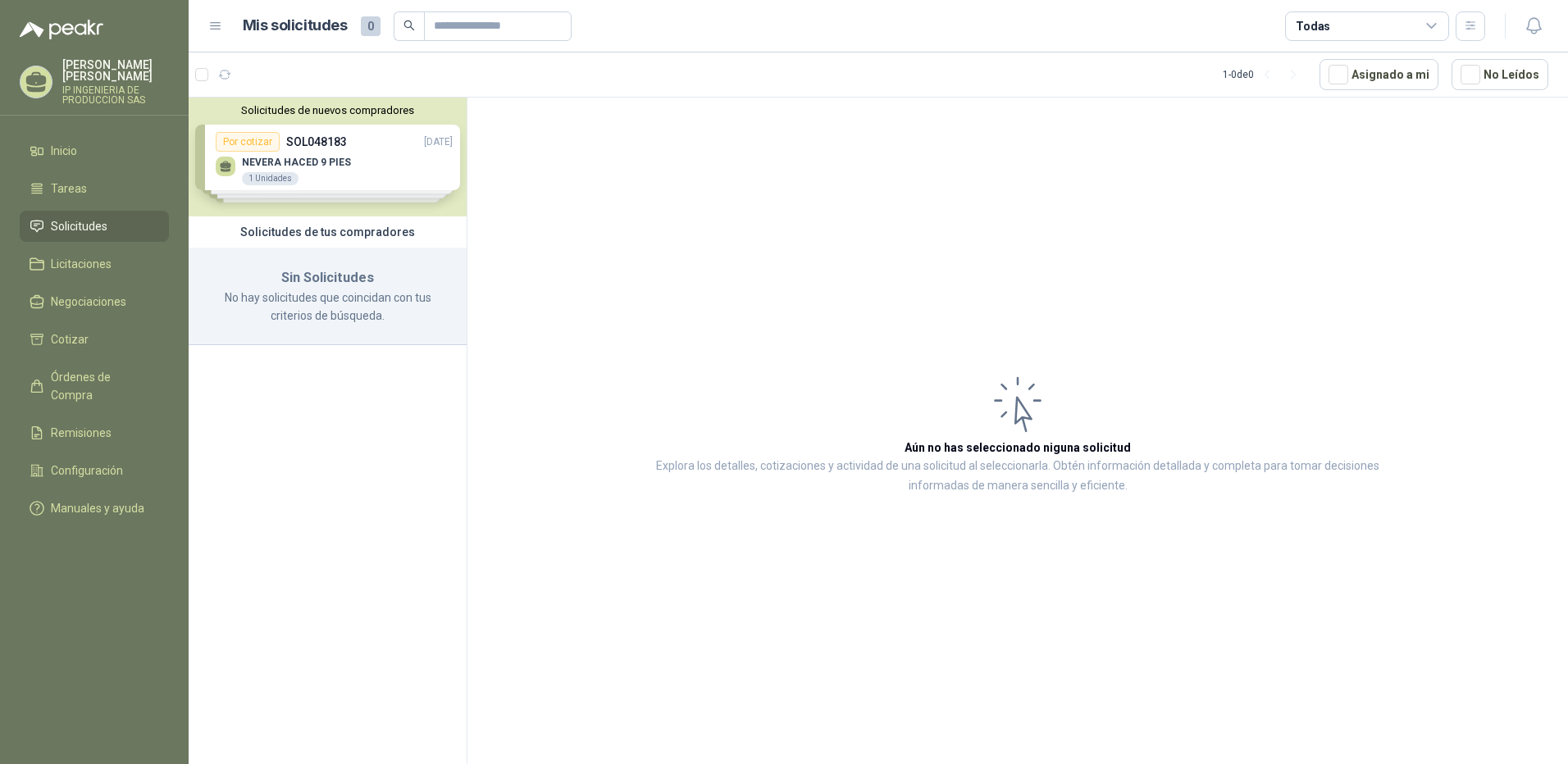 click on "Solicitudes de nuevos compradores Por cotizar SOL048183 [DATE]   NEVERA HACED 9 PIES 1   Unidades Por cotizar SOL048174 [DATE]   VENTILADORES SAMURAI TORRE 2   Unidades Por cotizar SOL048156 [DATE]   ACT-MOTOR TRIF 1LE0143-1CC06 4HP 1   Unidades Por cotizar SOL048157 [DATE]   ACT- MOTOR 3.6HP/1150RPM/220V TRIFASICO 1   Unidades ¿Quieres recibir  cientos de solicitudes de compra  como estas todos los días? Agenda una reunión" at bounding box center [327, 157] 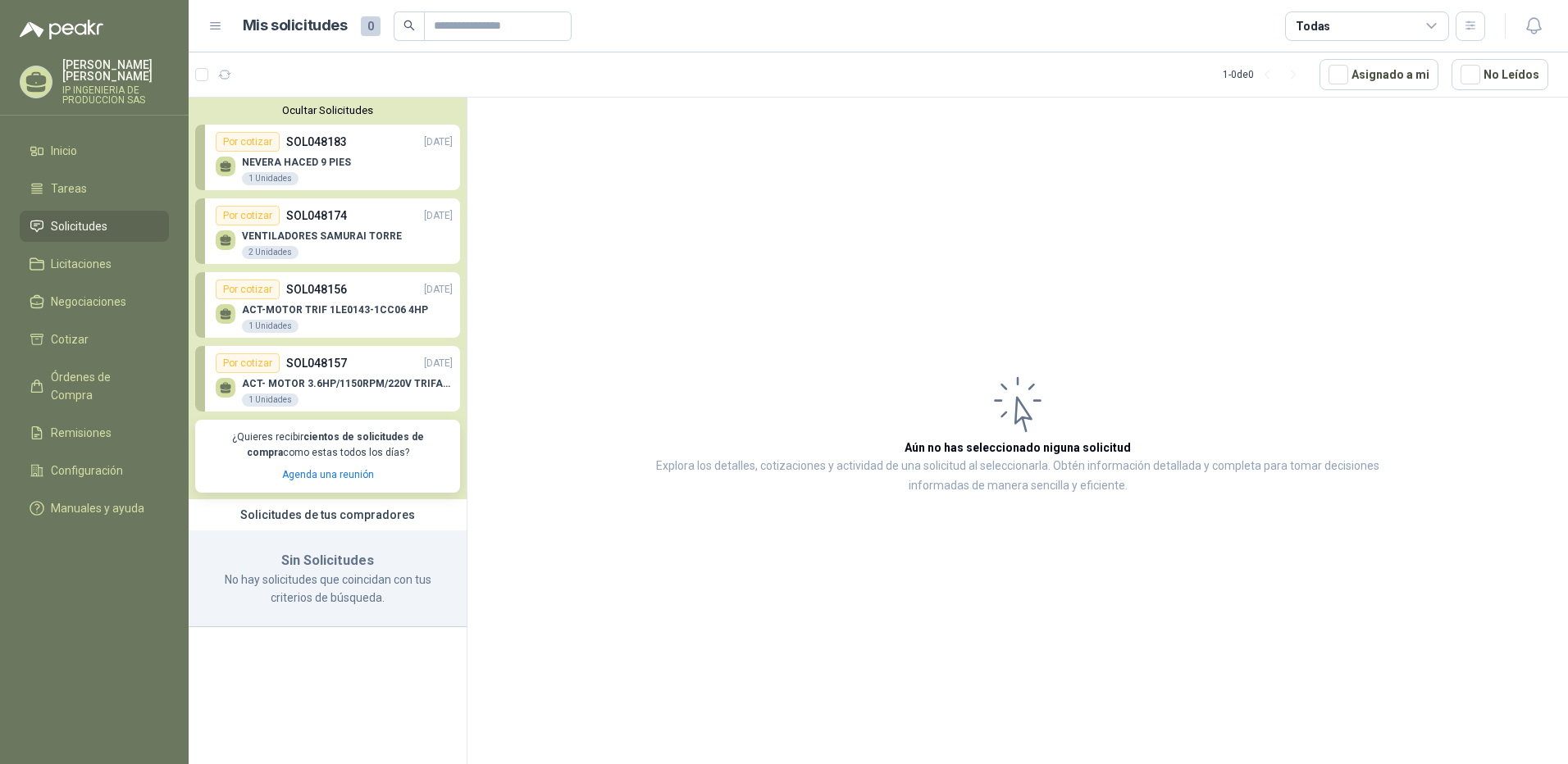 click on "Todas" at bounding box center (1367, 26) 